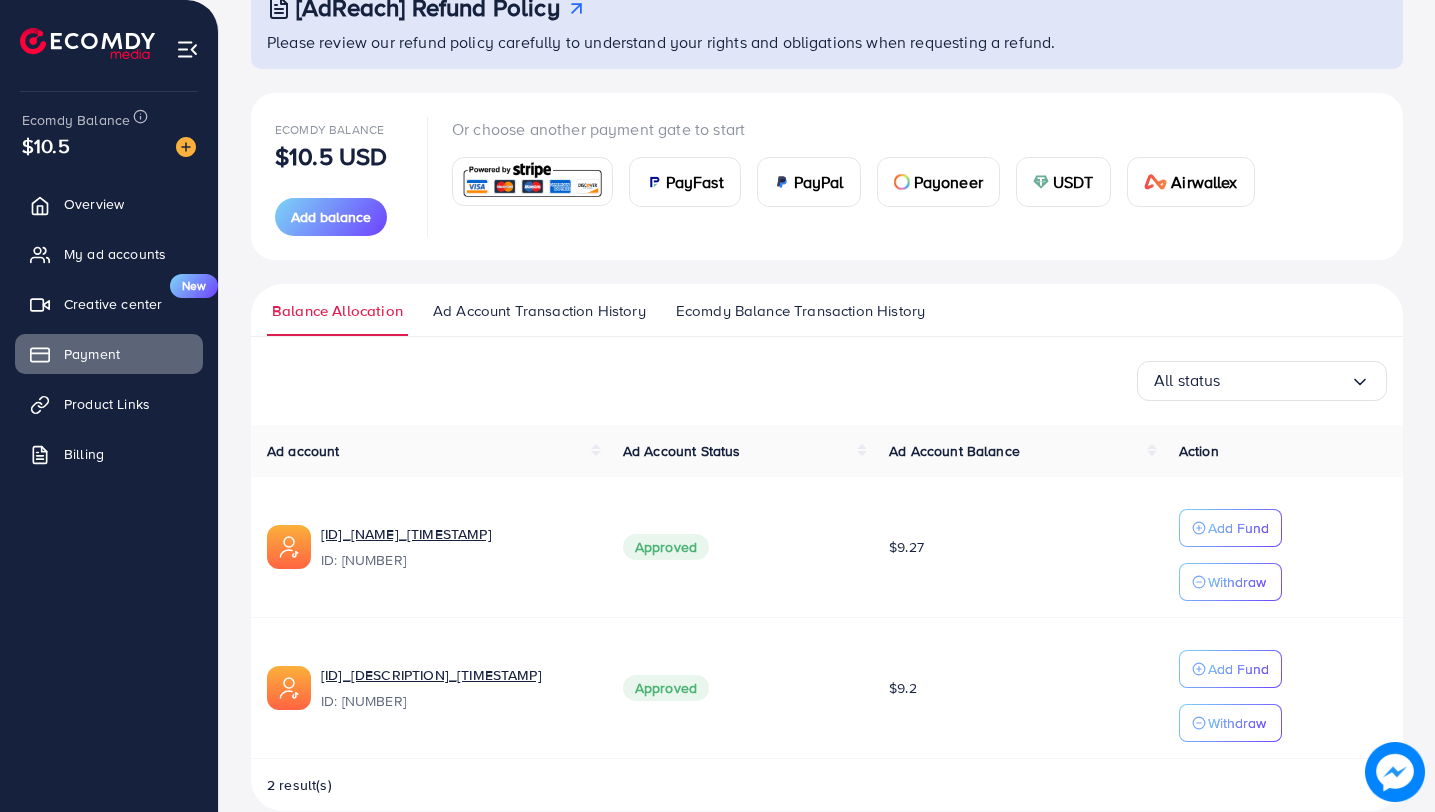 scroll, scrollTop: 177, scrollLeft: 0, axis: vertical 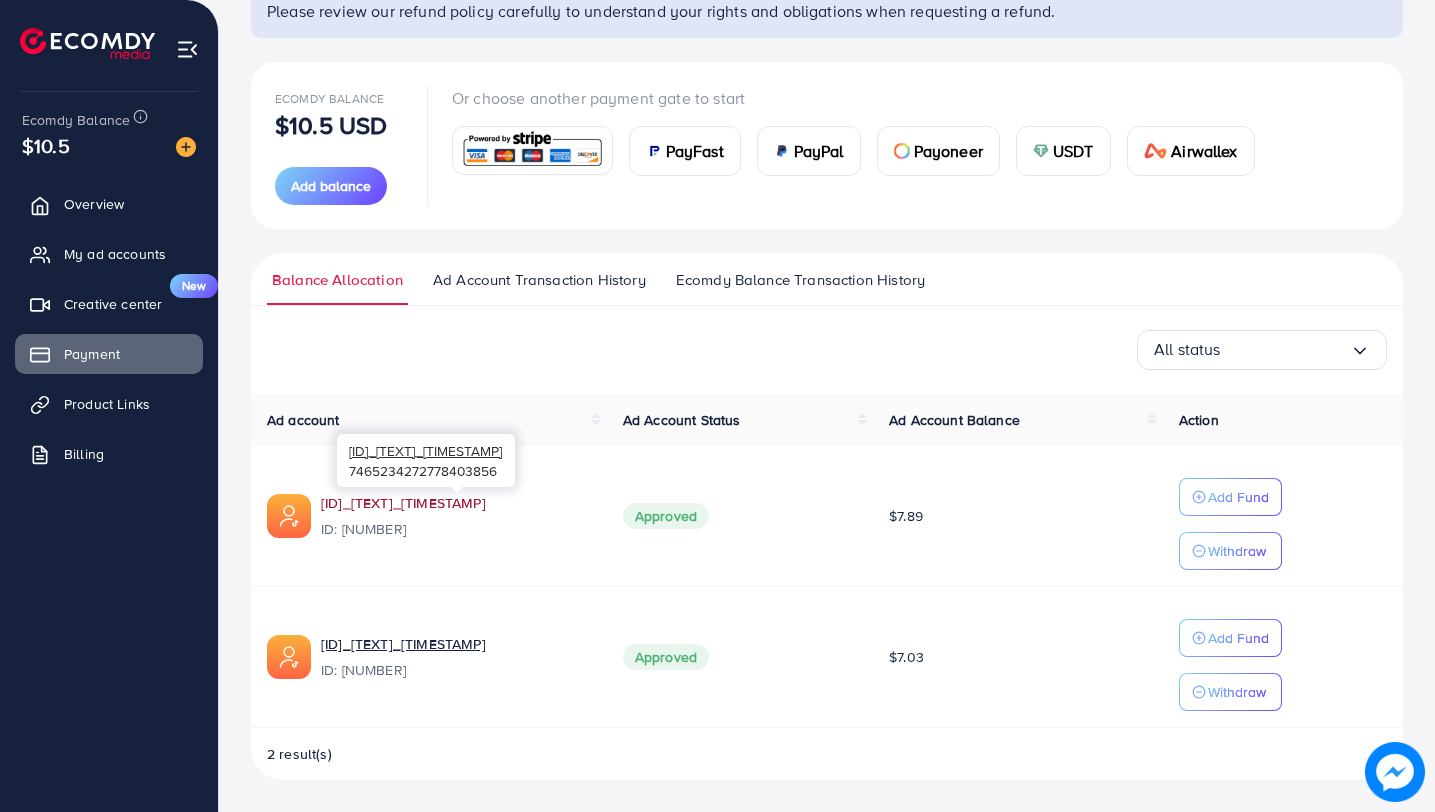 click on "1003386_[REGION] [NAME]_1738135311444" at bounding box center [456, 503] 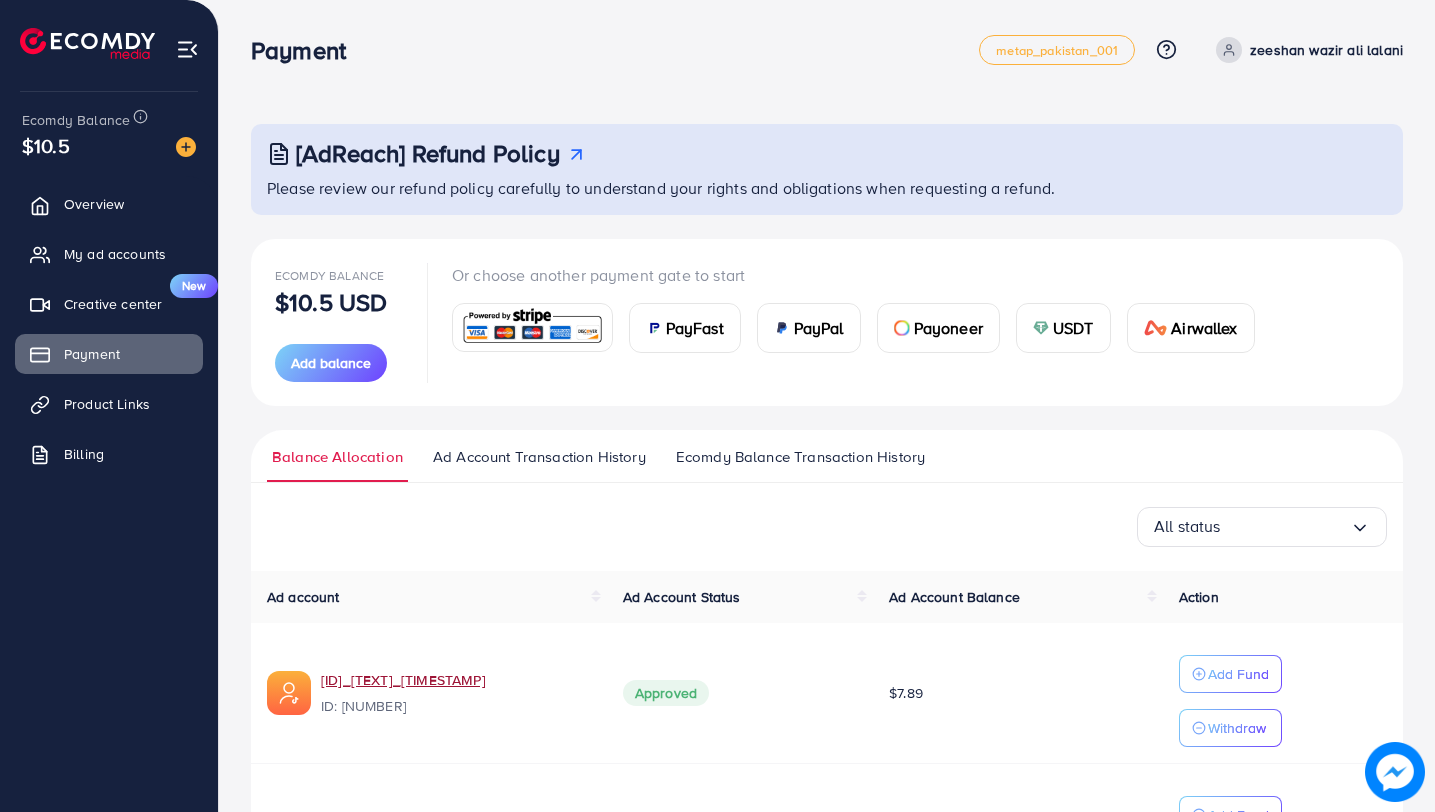 scroll, scrollTop: 177, scrollLeft: 0, axis: vertical 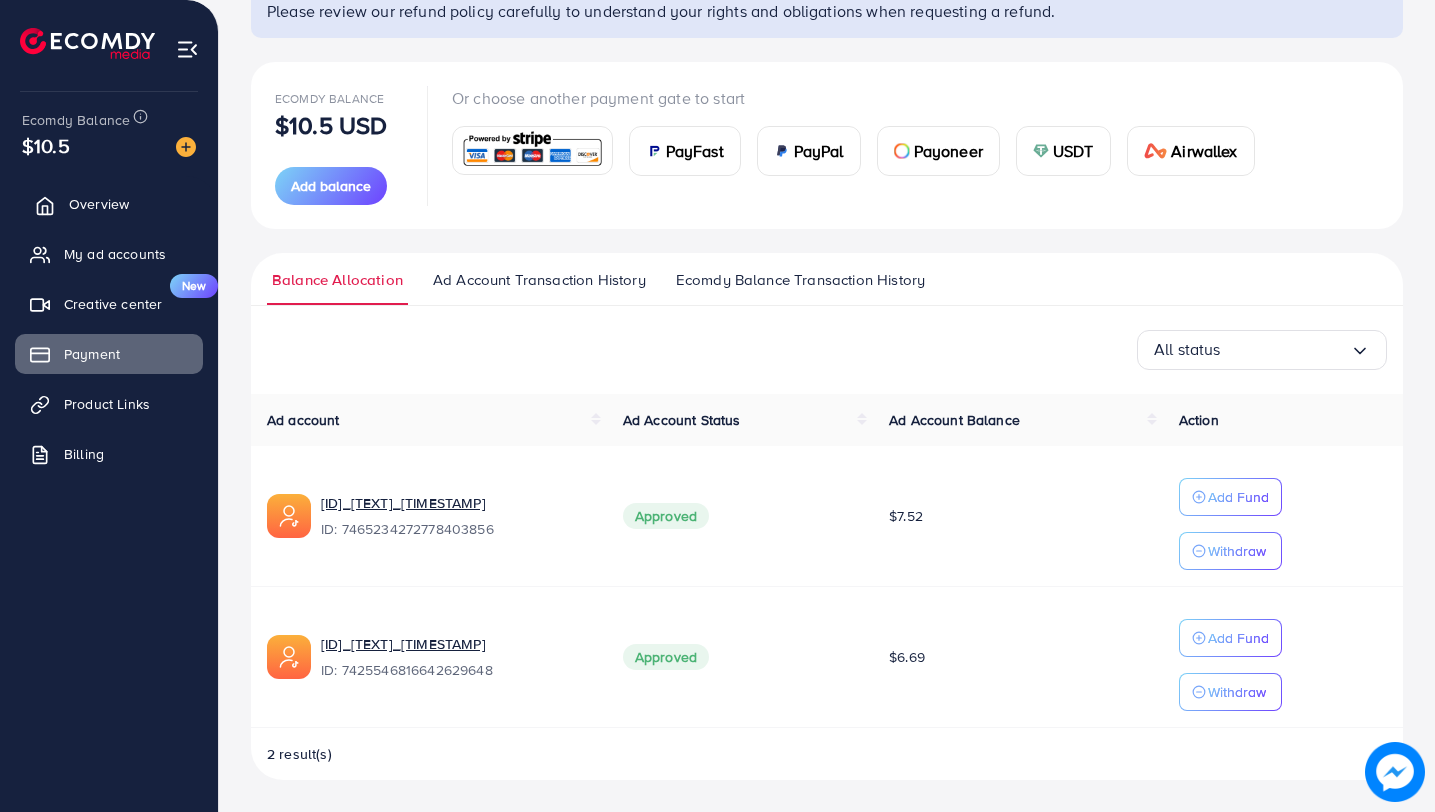 click on "Overview" at bounding box center (99, 204) 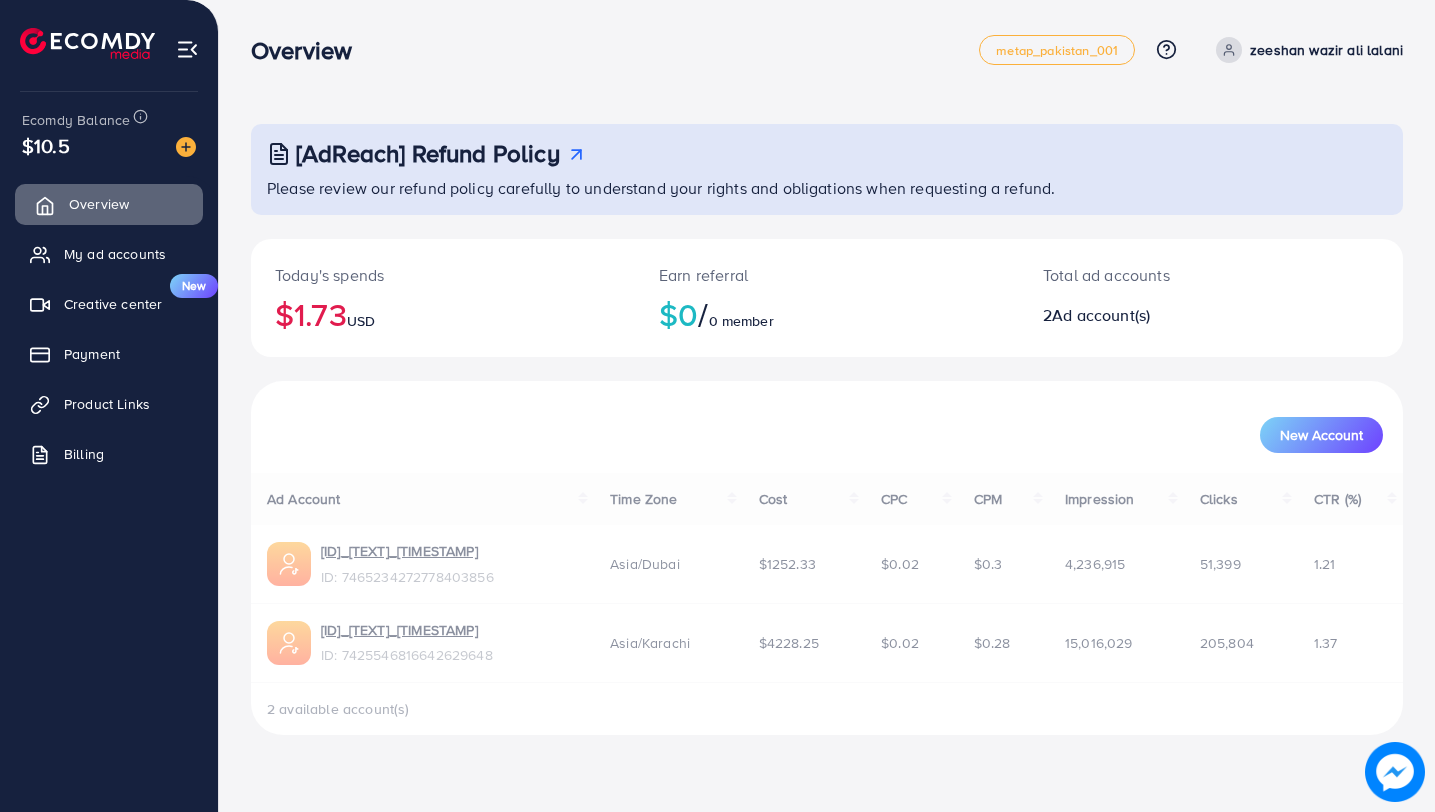 scroll, scrollTop: 0, scrollLeft: 0, axis: both 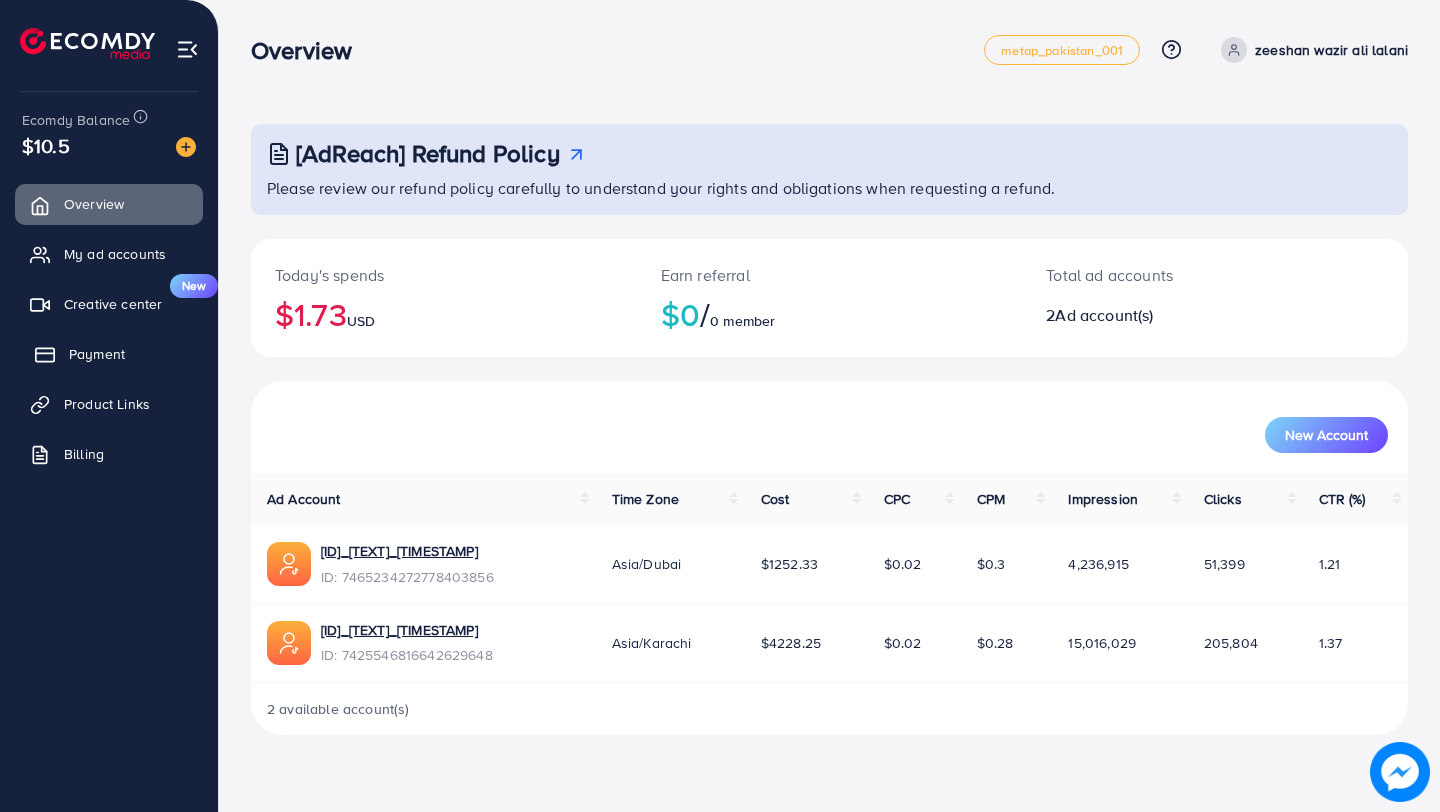 click on "Payment" at bounding box center (97, 354) 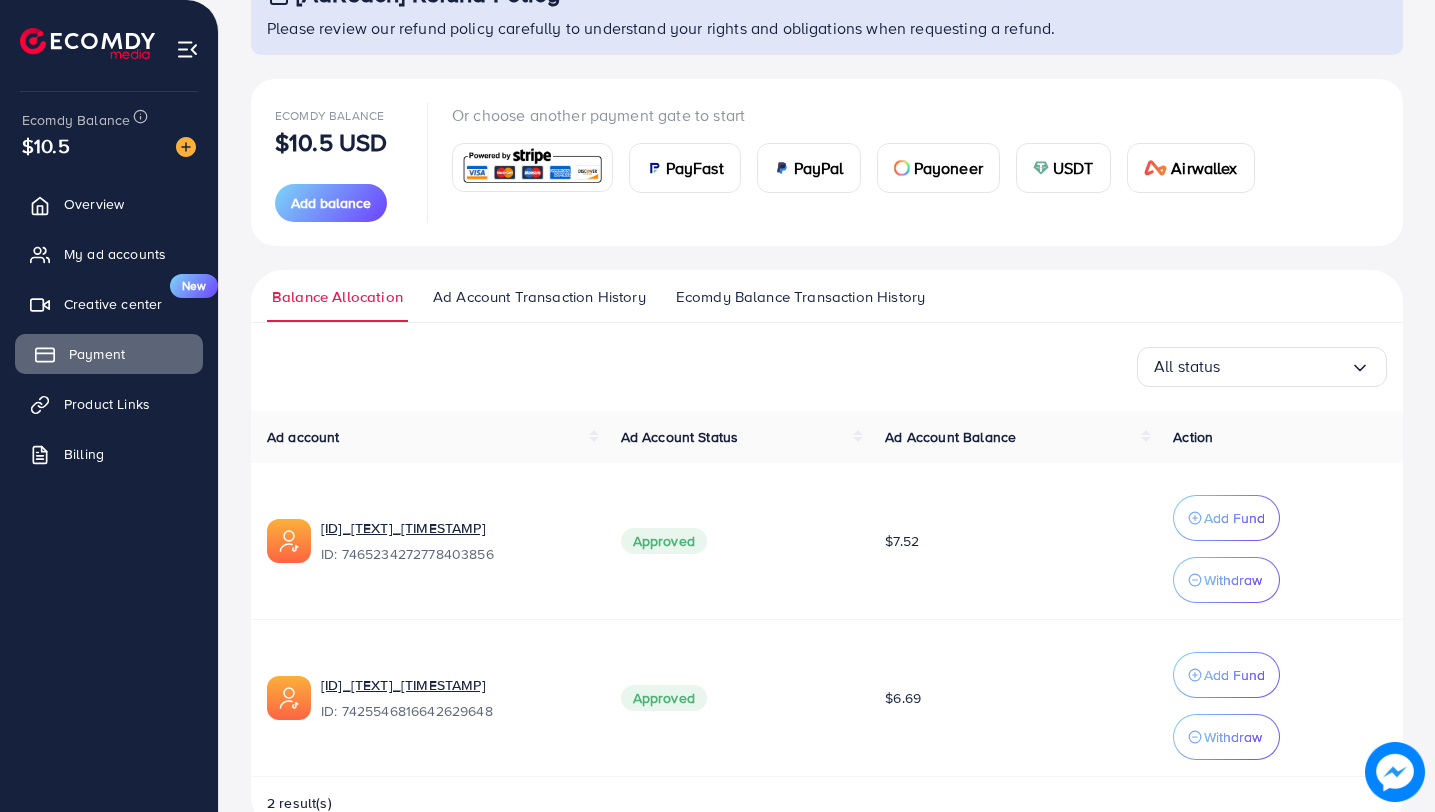scroll, scrollTop: 209, scrollLeft: 0, axis: vertical 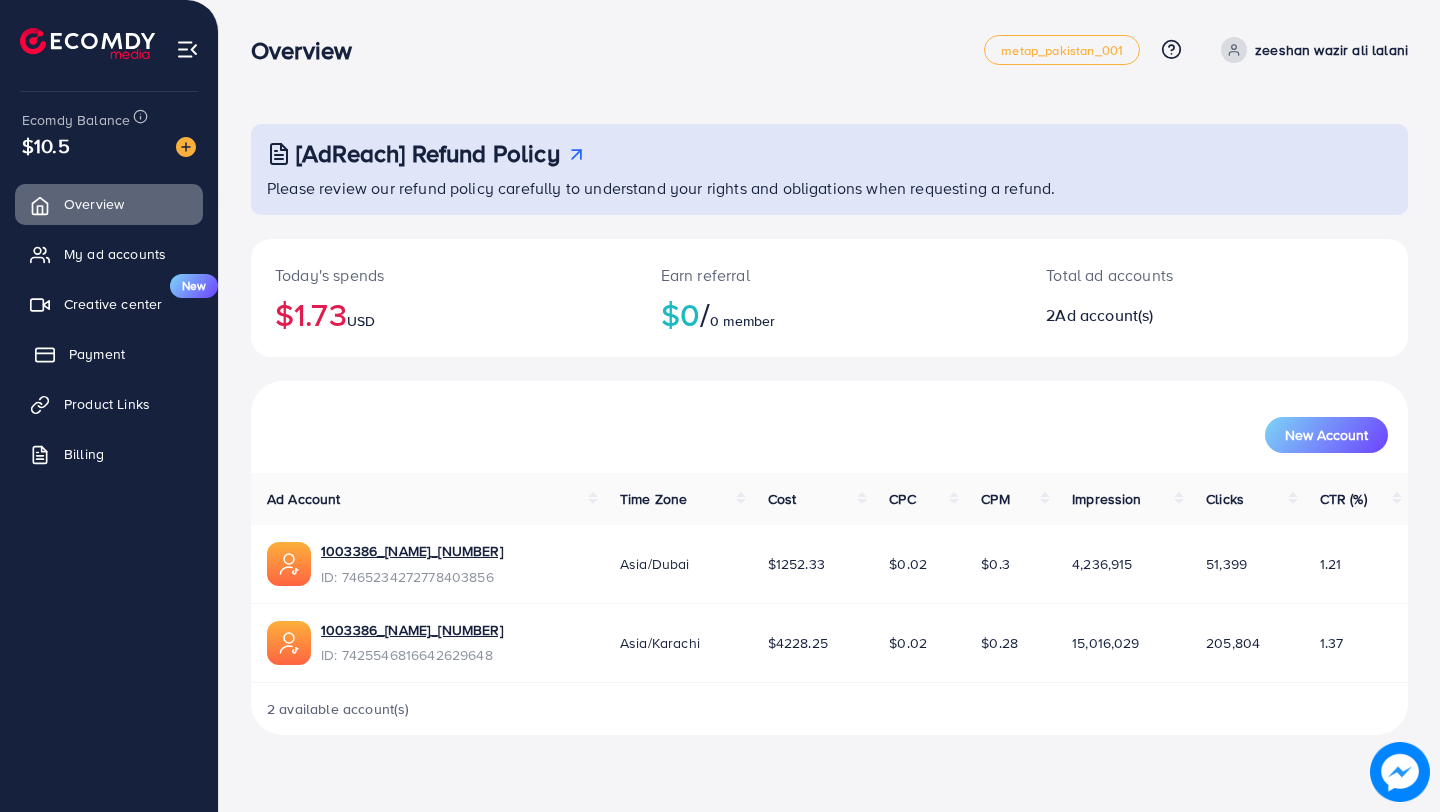 click on "Payment" at bounding box center (109, 354) 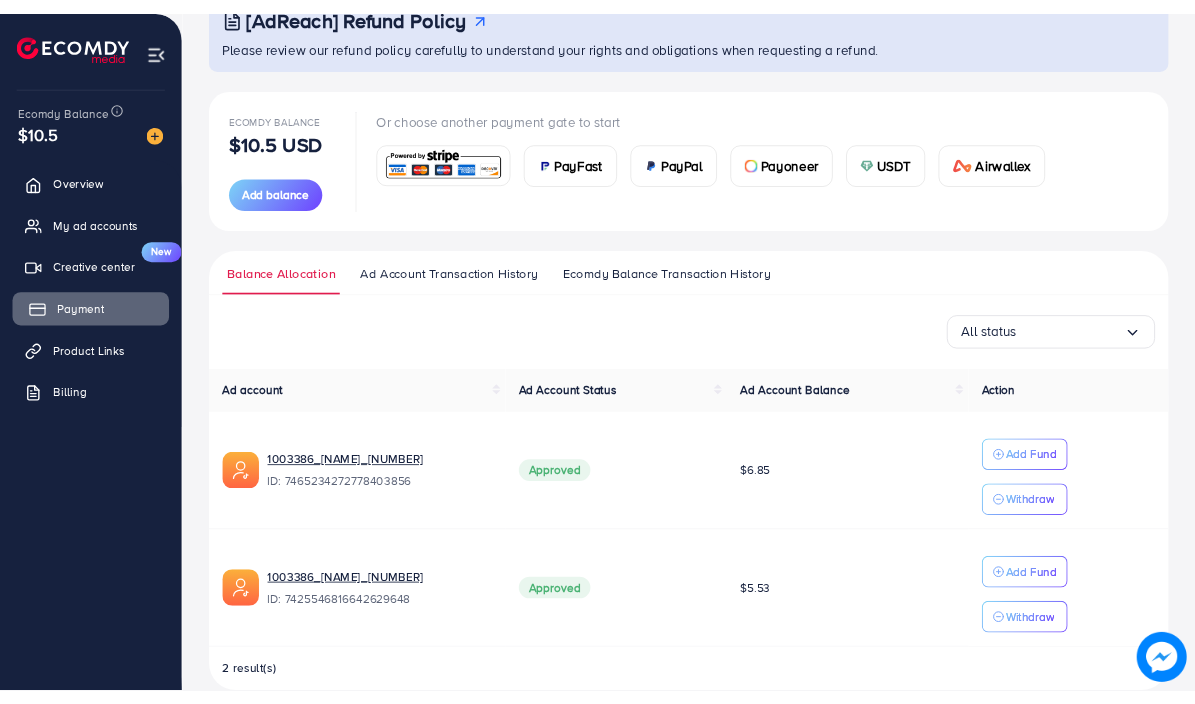 scroll, scrollTop: 177, scrollLeft: 0, axis: vertical 